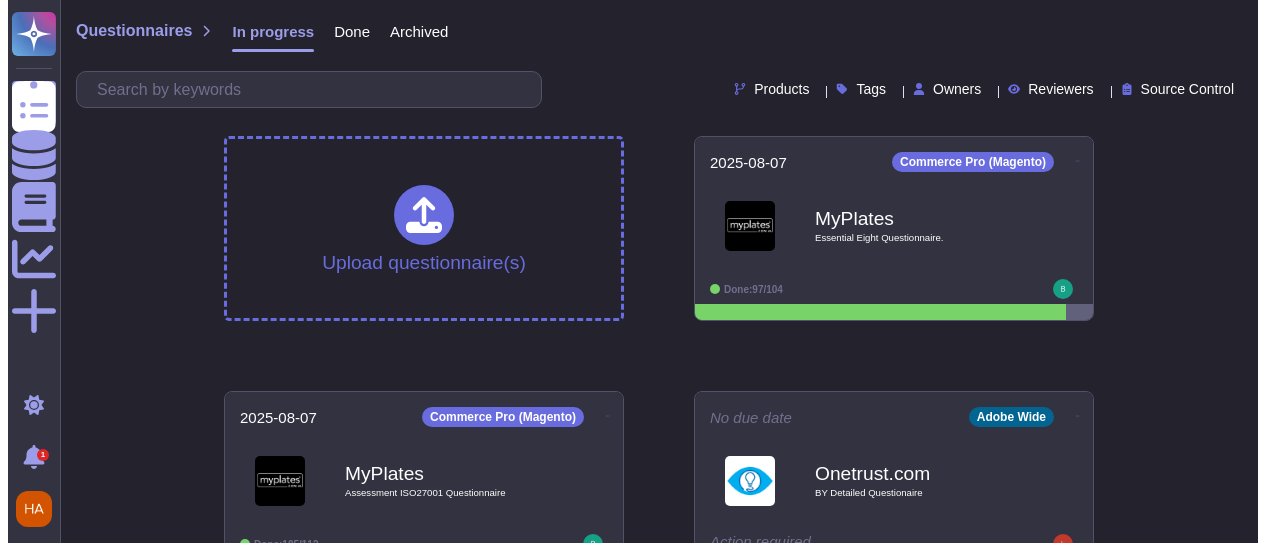 scroll, scrollTop: 0, scrollLeft: 0, axis: both 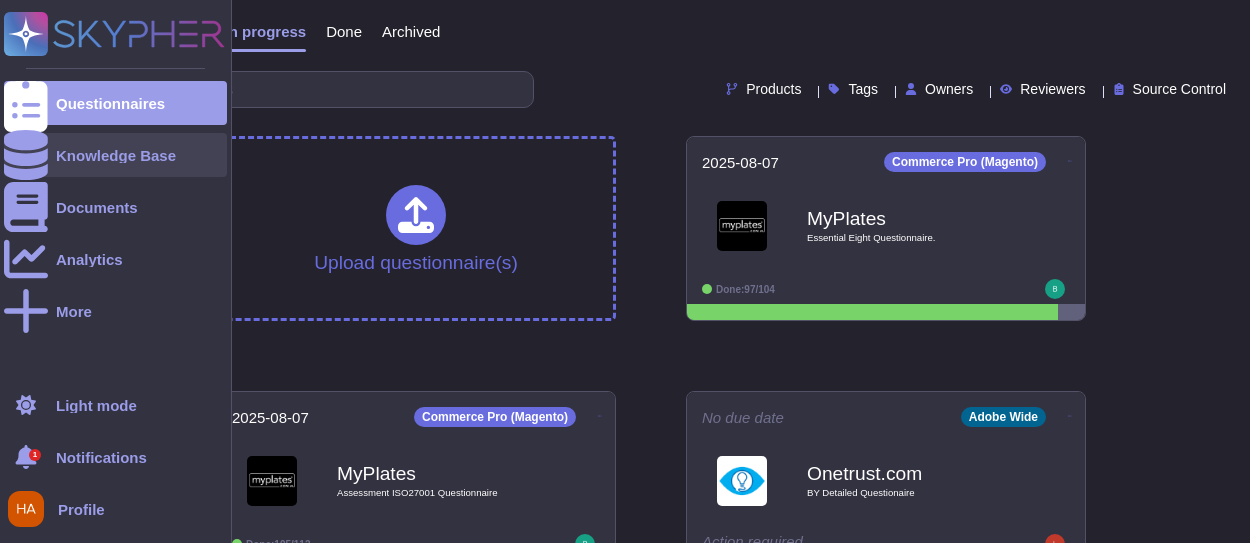 click at bounding box center [26, 155] 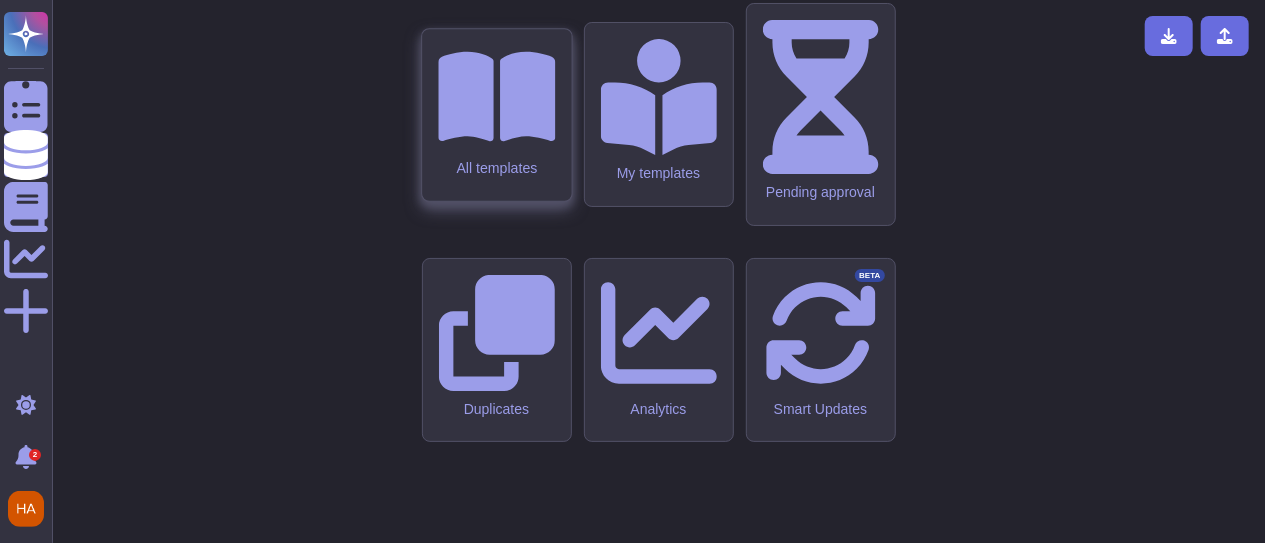 click on "All templates" at bounding box center [496, 115] 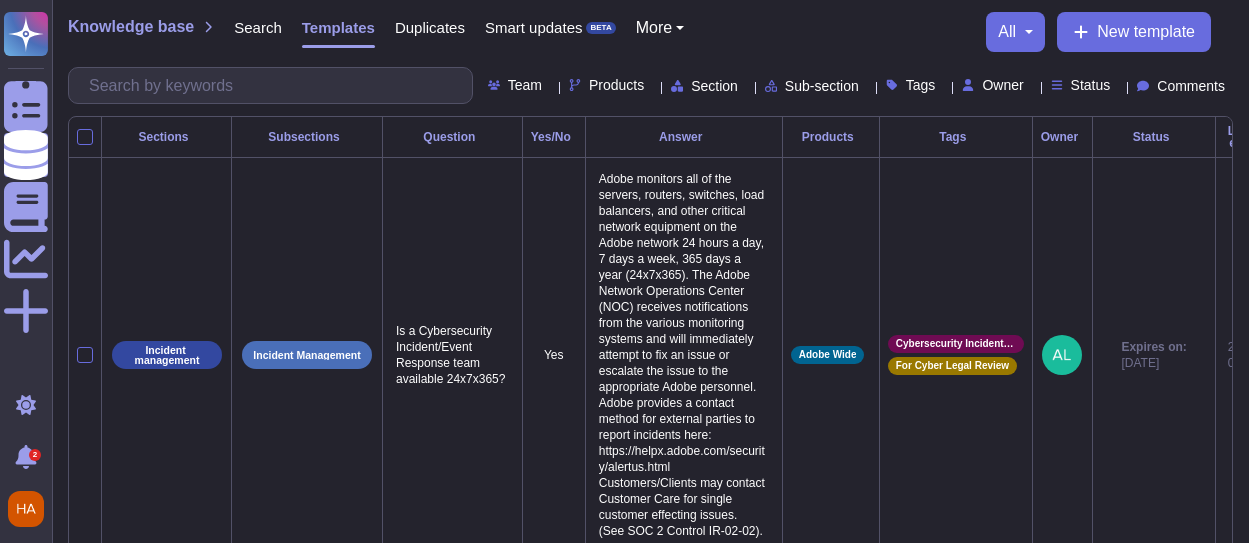 scroll, scrollTop: 0, scrollLeft: 0, axis: both 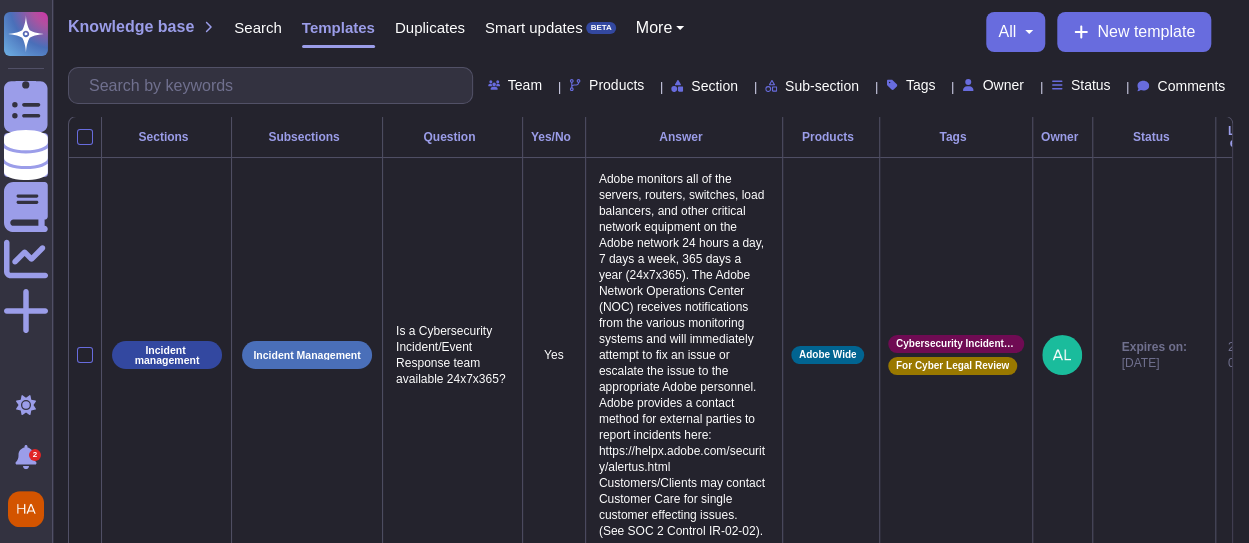 click on "Comments" at bounding box center [1191, 86] 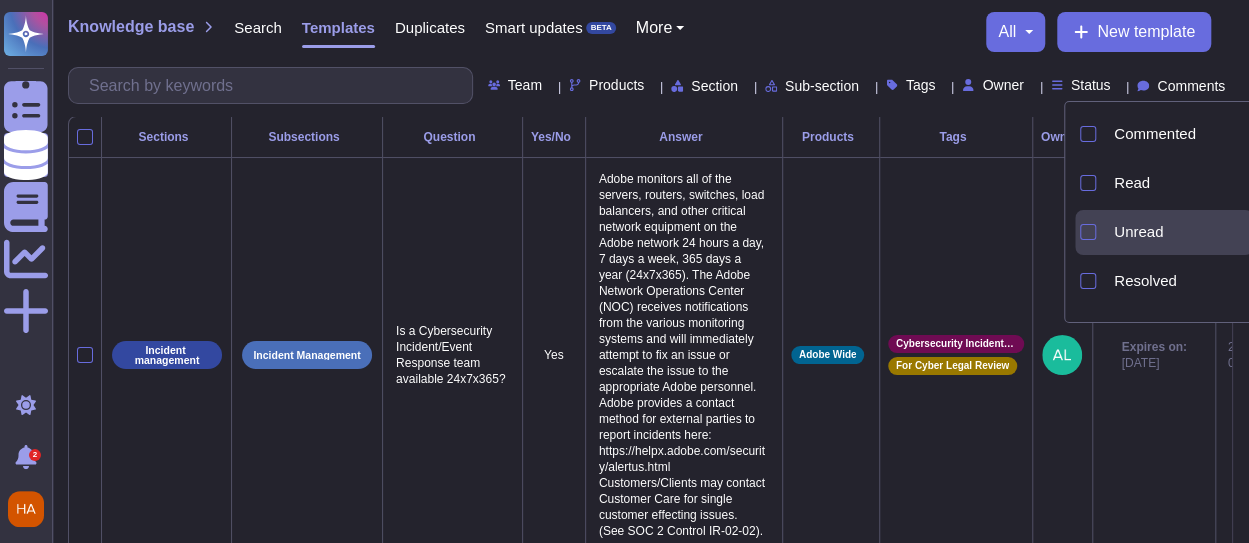 scroll, scrollTop: 90, scrollLeft: 0, axis: vertical 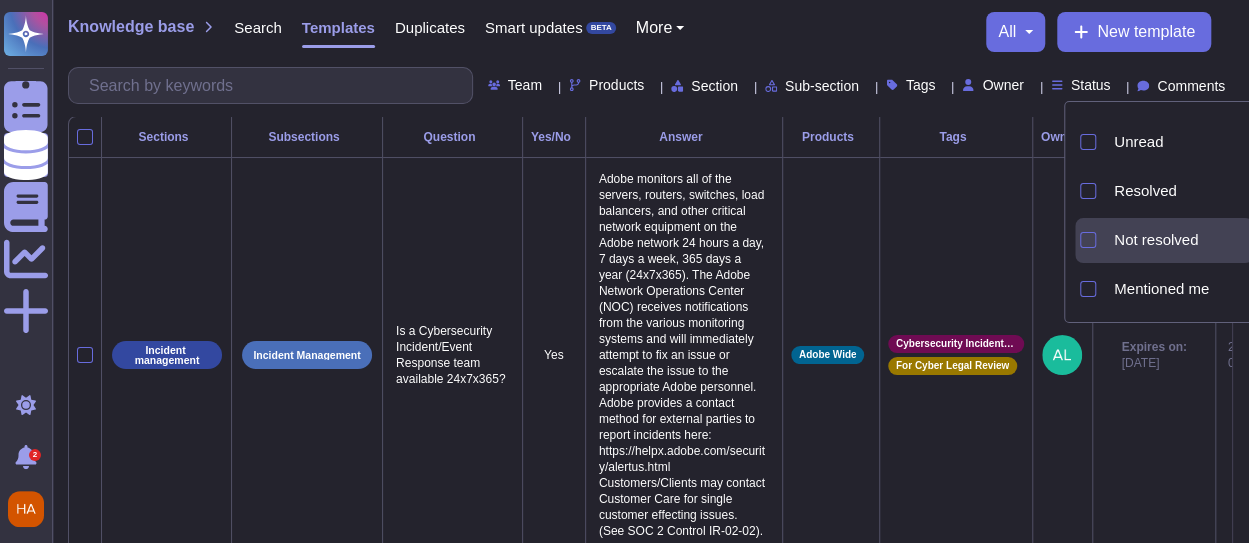 click on "Not resolved" at bounding box center (1156, 240) 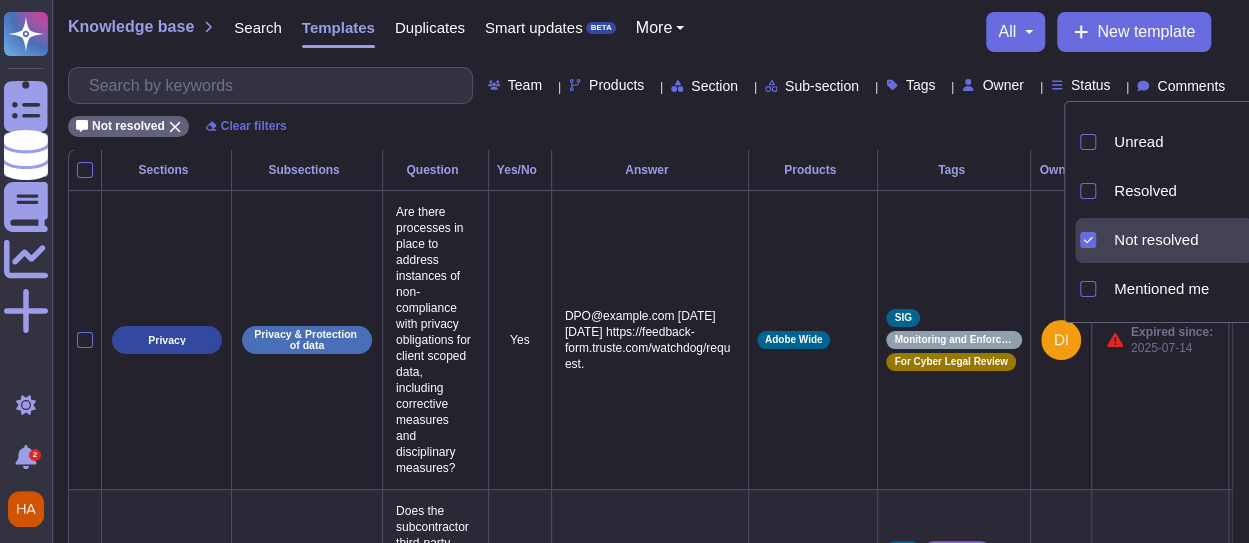 click on "Knowledge base Search Templates Duplicates Smart updates BETA More all New template" at bounding box center [650, 32] 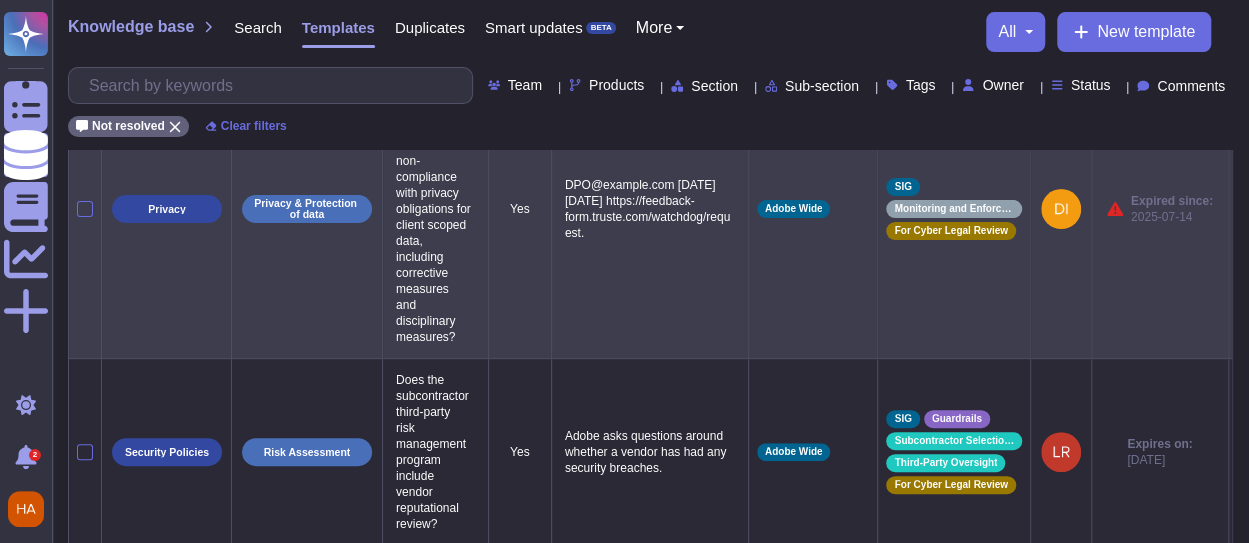 scroll, scrollTop: 0, scrollLeft: 0, axis: both 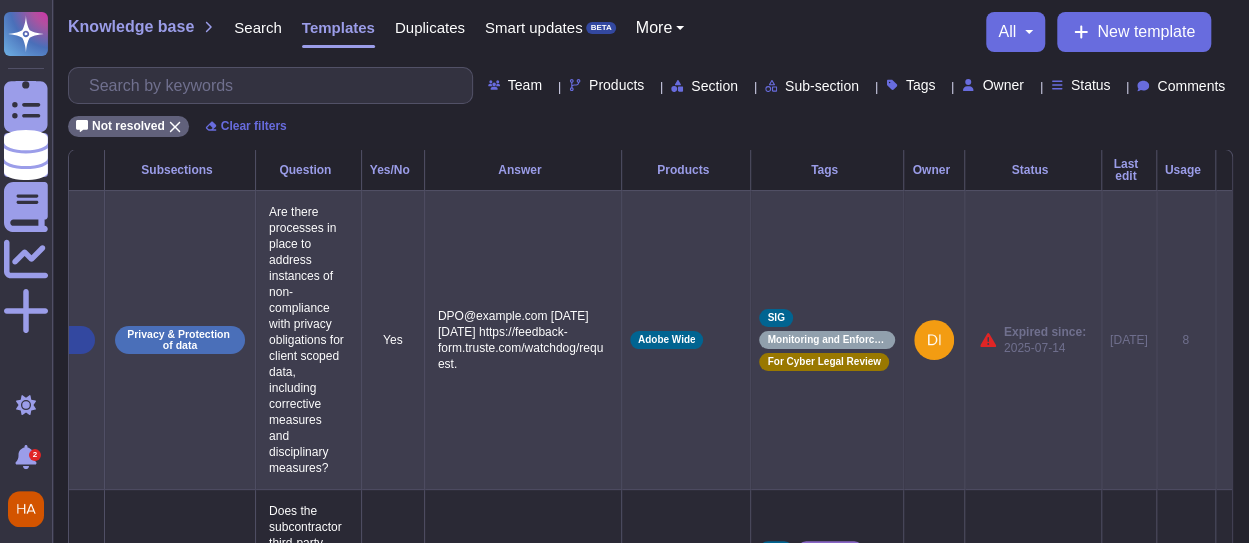 click 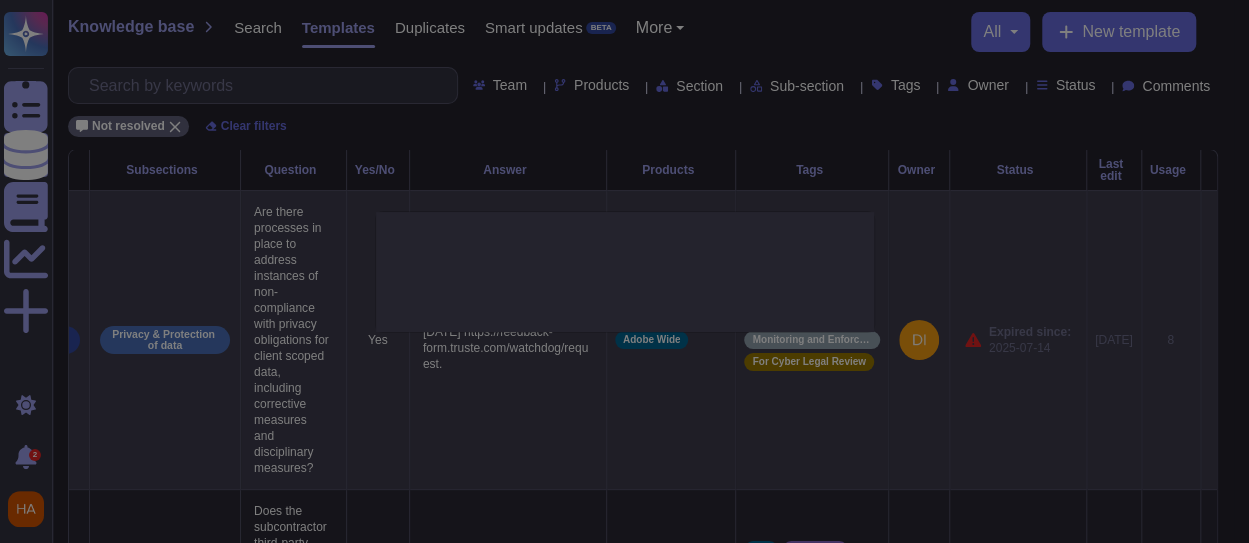 type on "Are there processes in place to address instances of non-compliance with privacy obligations for client scoped data, including corrective measures and disciplinary measures?" 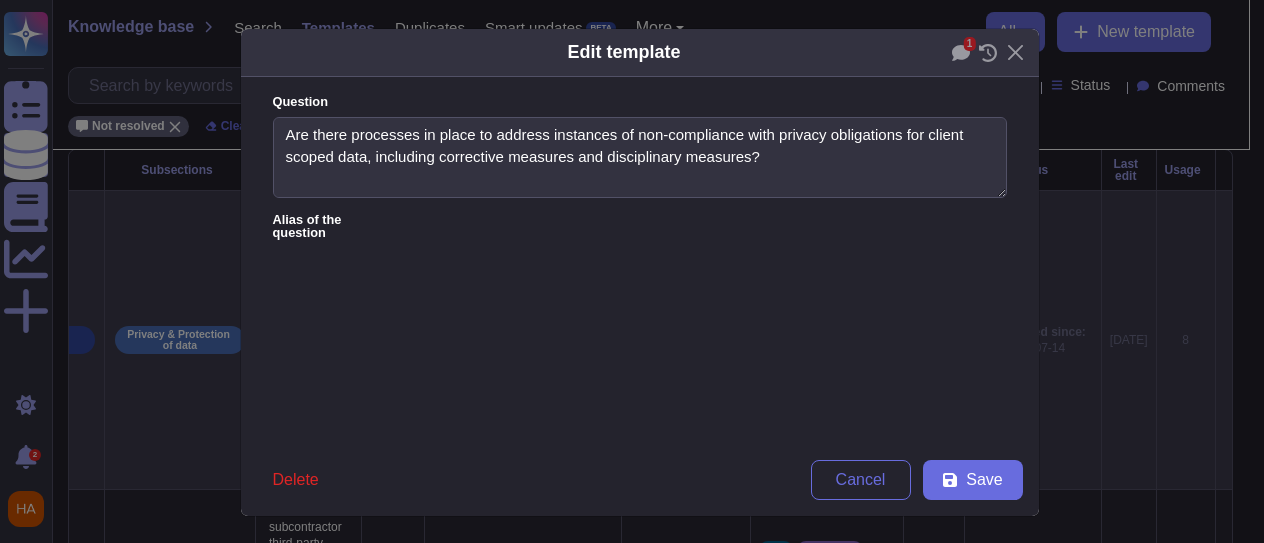 type on "Are there processes in place to address instances of non-compliance with privacy obligations for client scoped data, including corrective measures and disciplinary measures?" 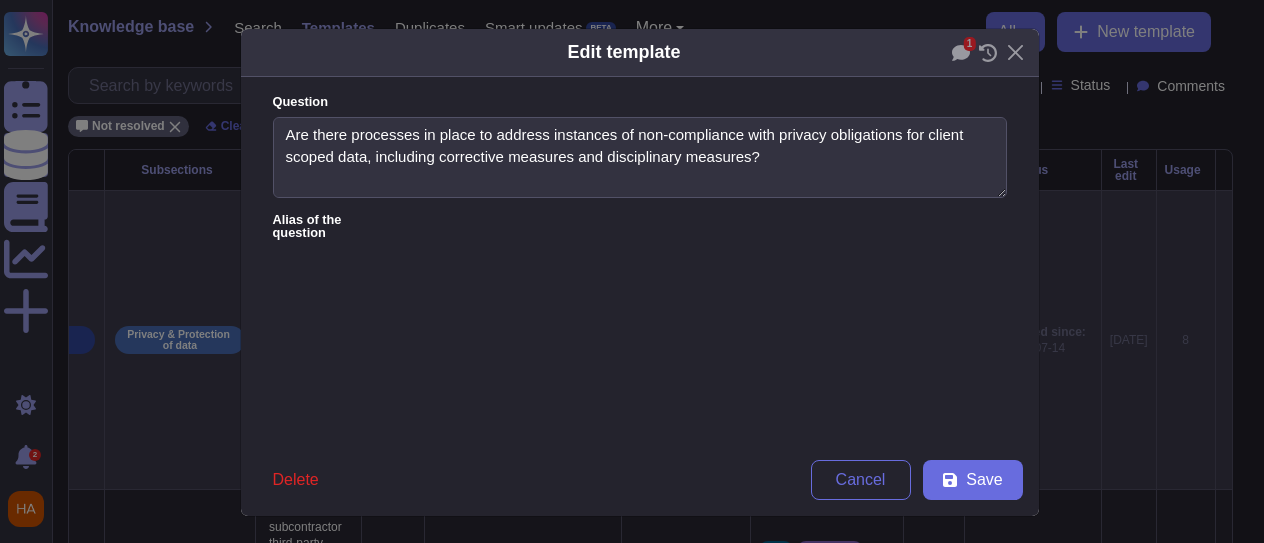 type on "DPO@example.com [DATE] [DATE] https://feedback-form.truste.com/watchdog/request." 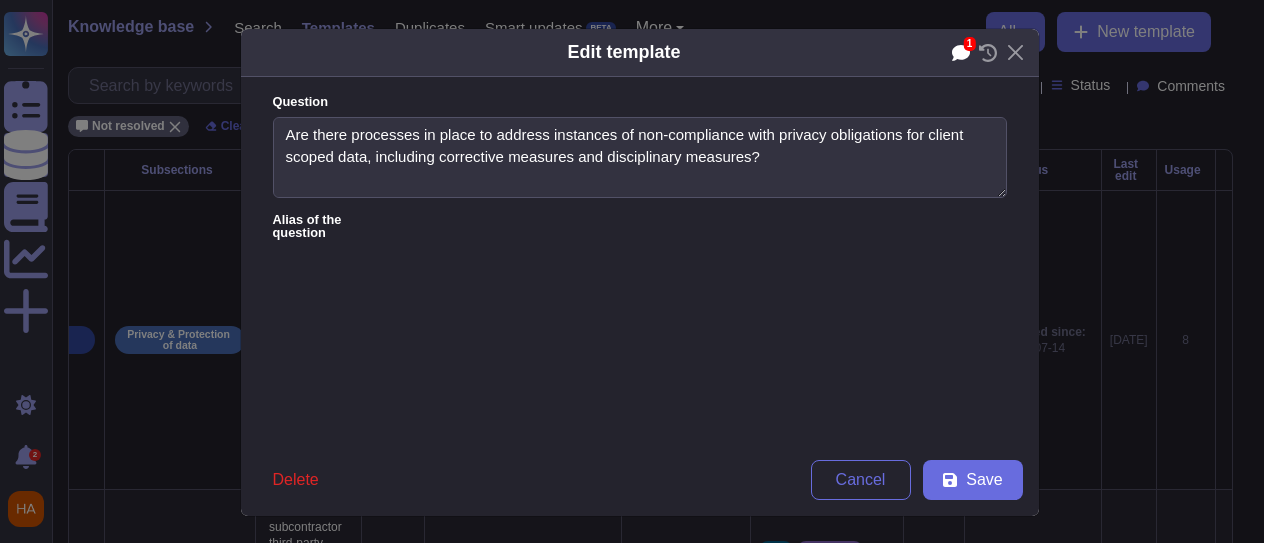 click 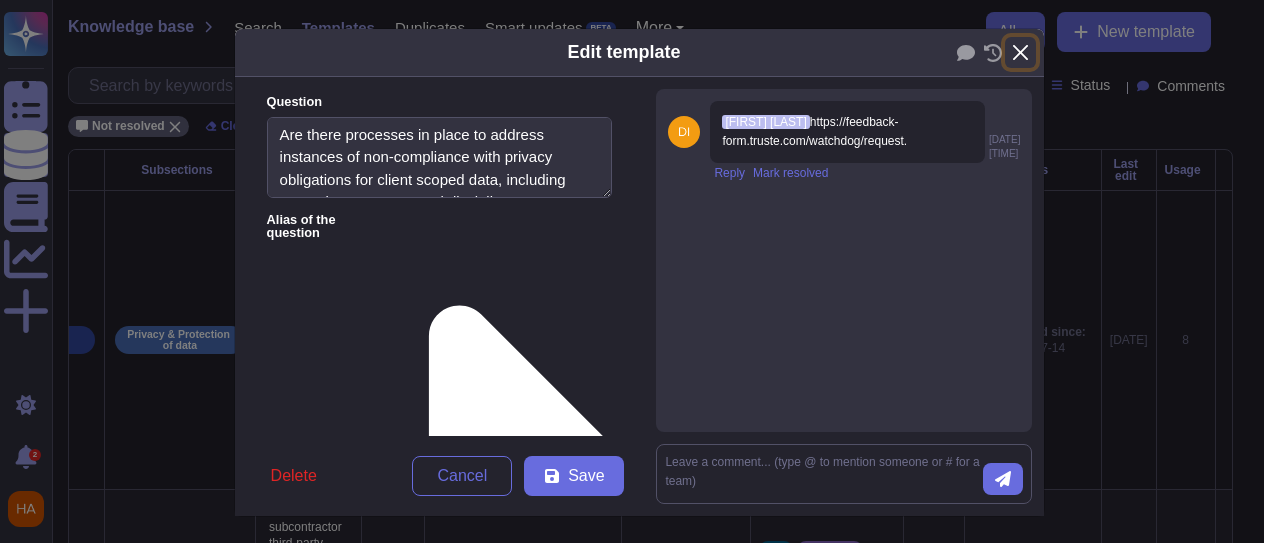 click at bounding box center [1020, 52] 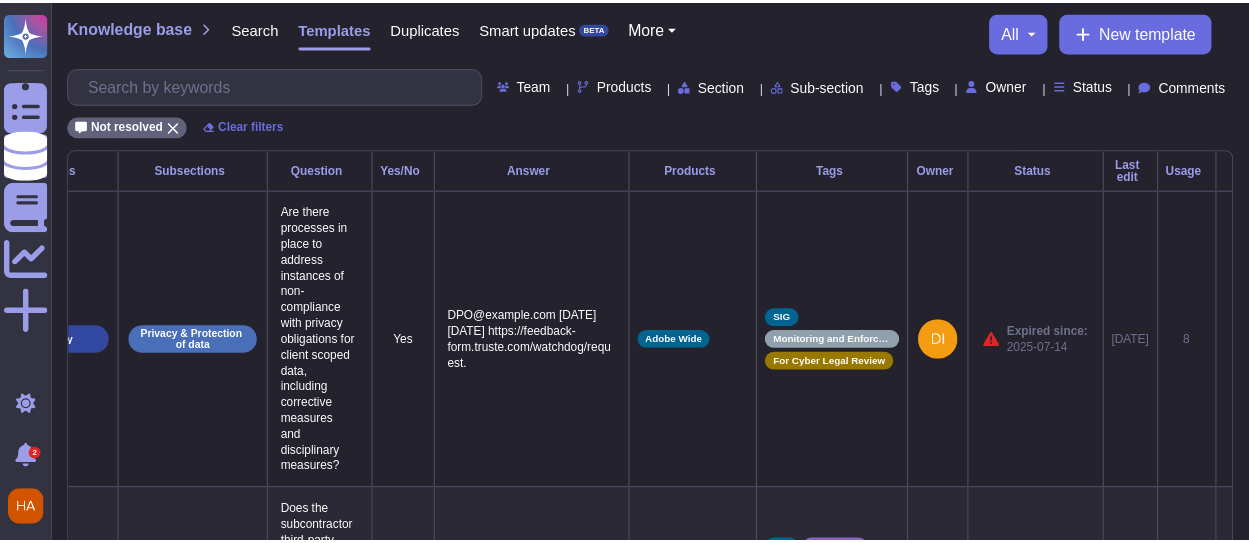 scroll, scrollTop: 0, scrollLeft: 132, axis: horizontal 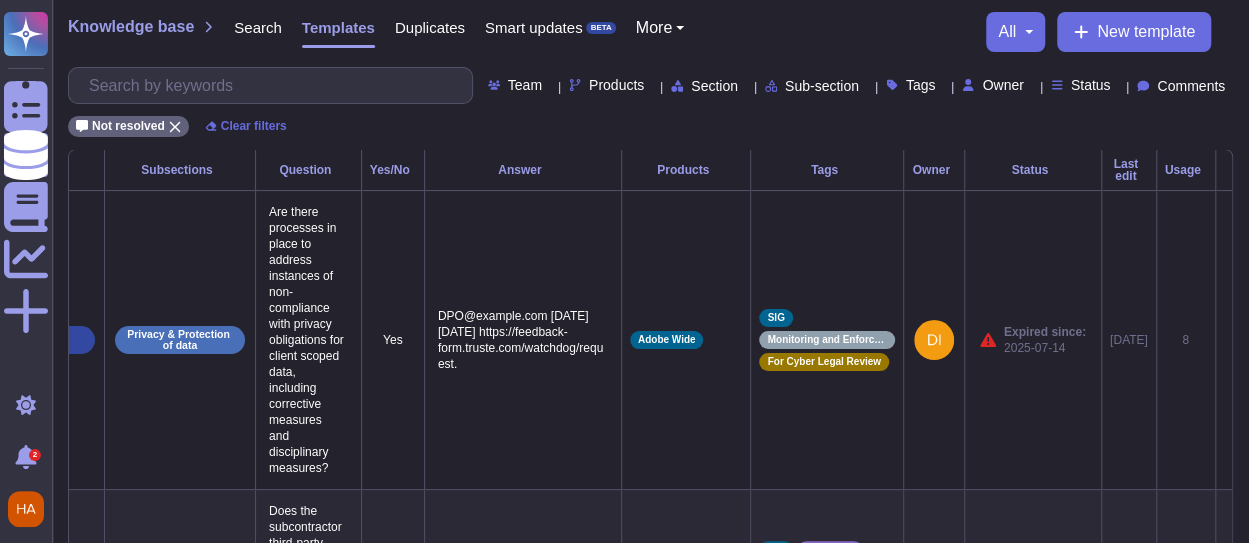 click on "Status" at bounding box center [1091, 85] 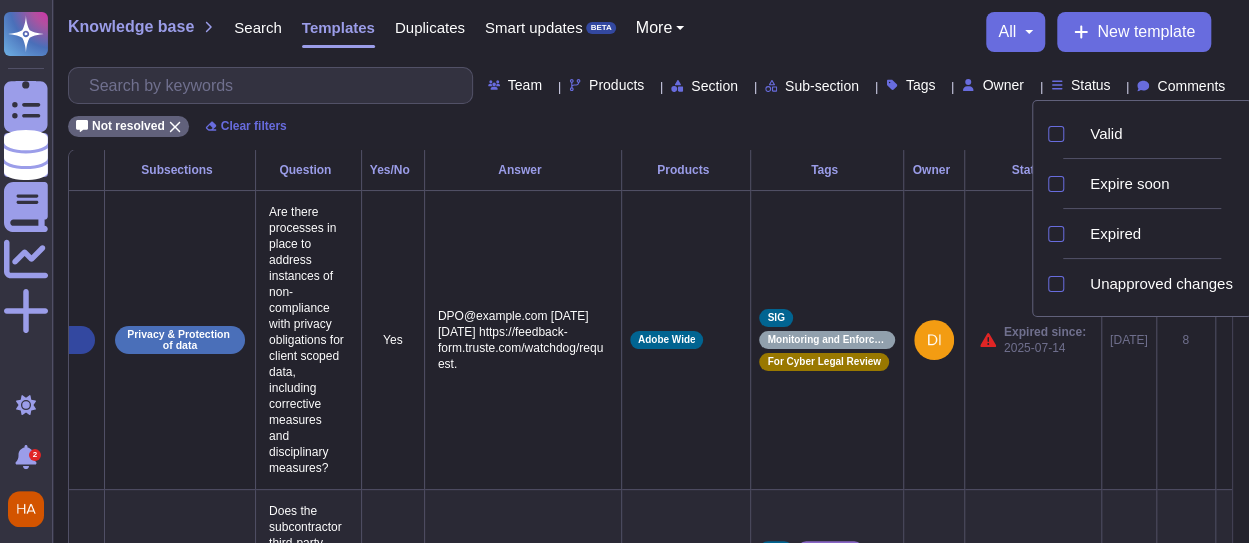 click on "Status" at bounding box center (1091, 85) 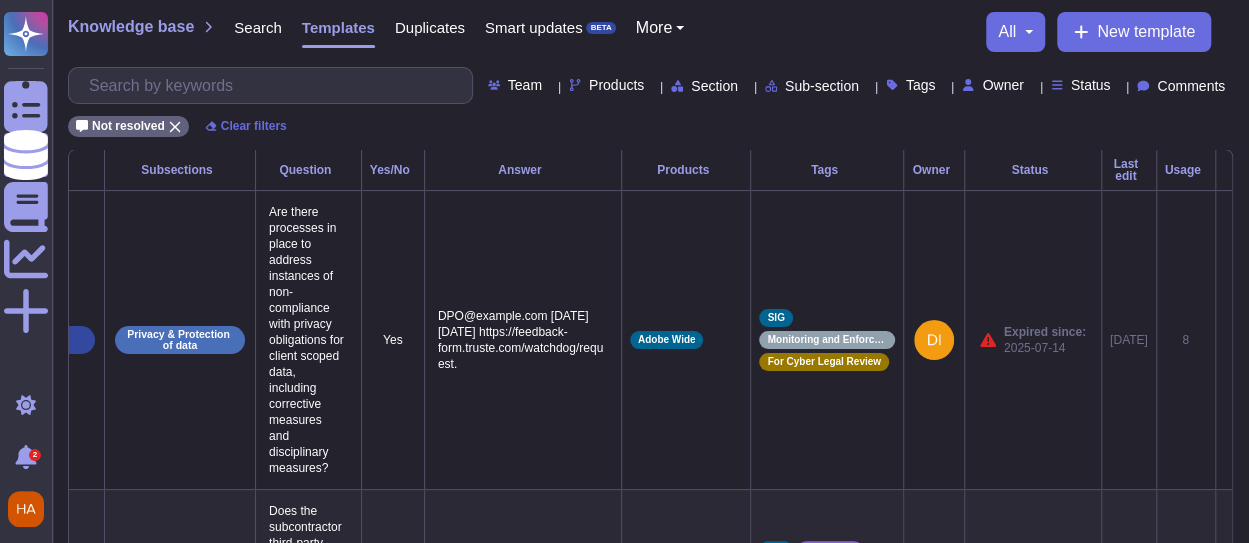 click on "Knowledge base Search Templates Duplicates Smart updates BETA More all New template" at bounding box center [650, 32] 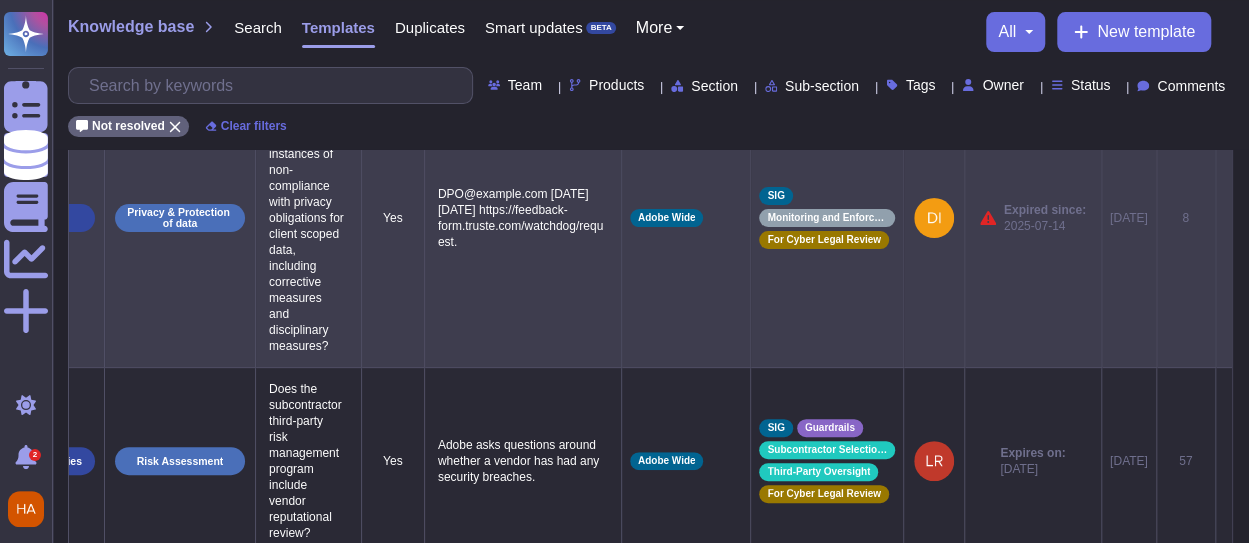scroll, scrollTop: 0, scrollLeft: 0, axis: both 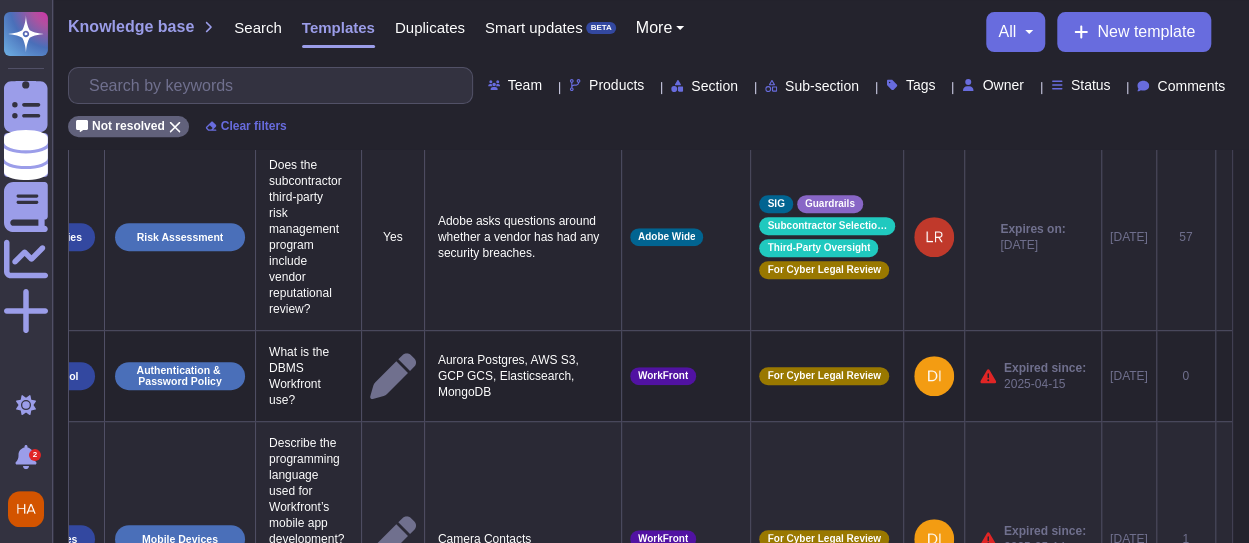 click 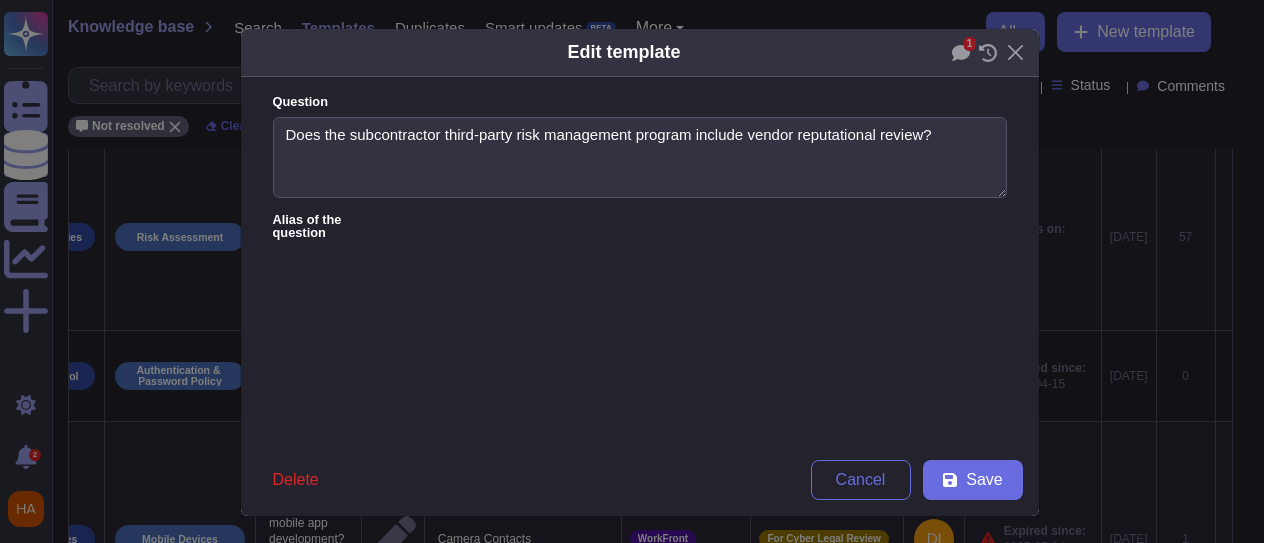 scroll, scrollTop: 0, scrollLeft: 147, axis: horizontal 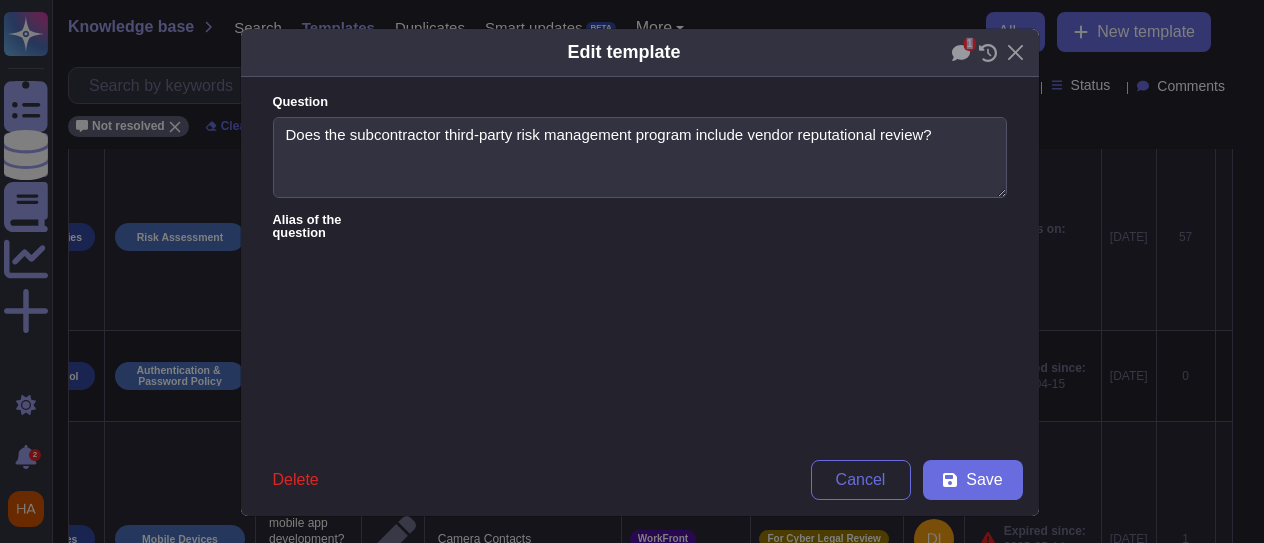 drag, startPoint x: 962, startPoint y: 17, endPoint x: 965, endPoint y: 0, distance: 17.262676 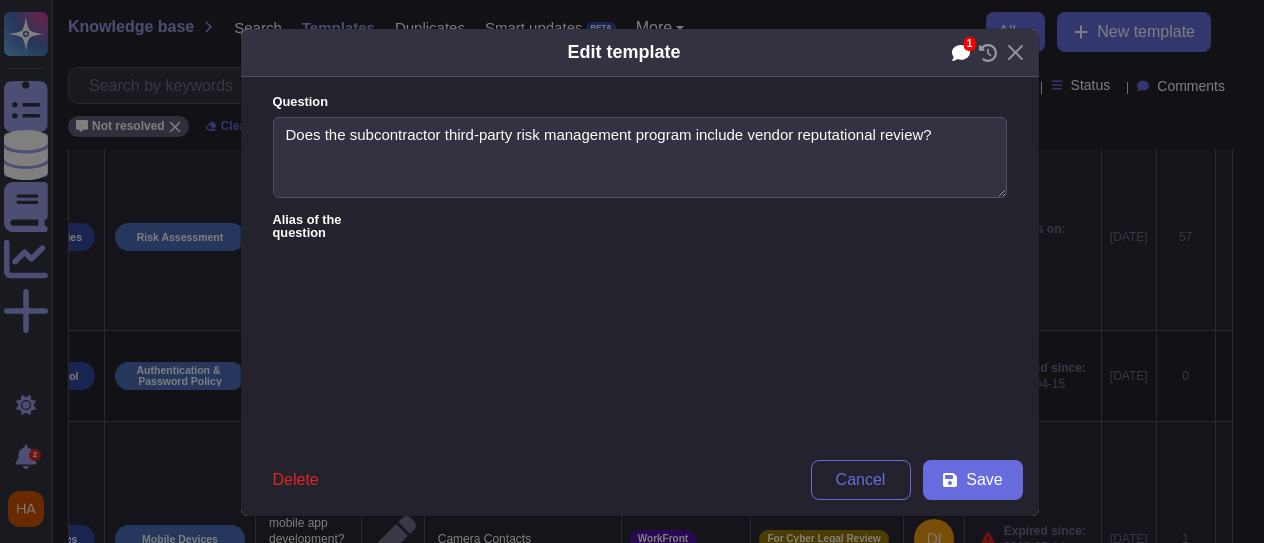click 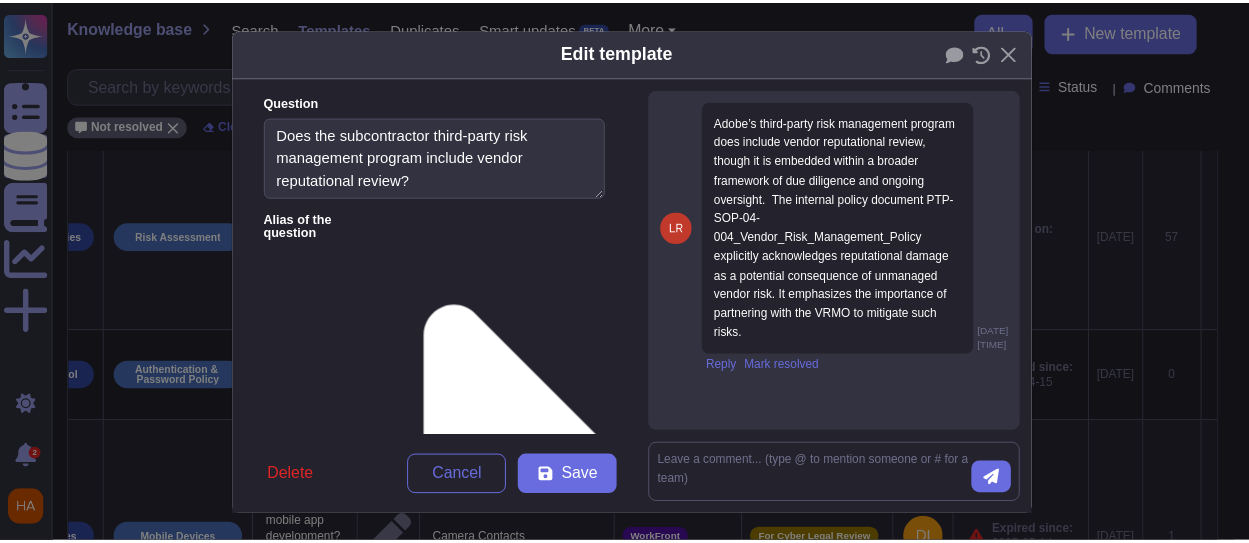 scroll, scrollTop: 2, scrollLeft: 0, axis: vertical 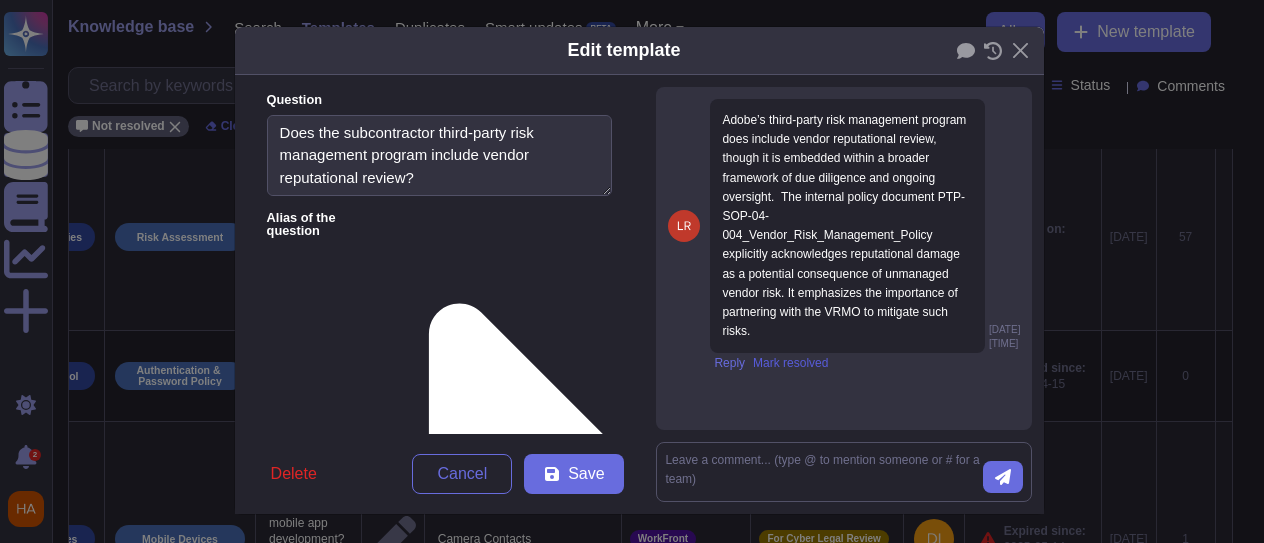 click on "Mark resolved" at bounding box center [790, 363] 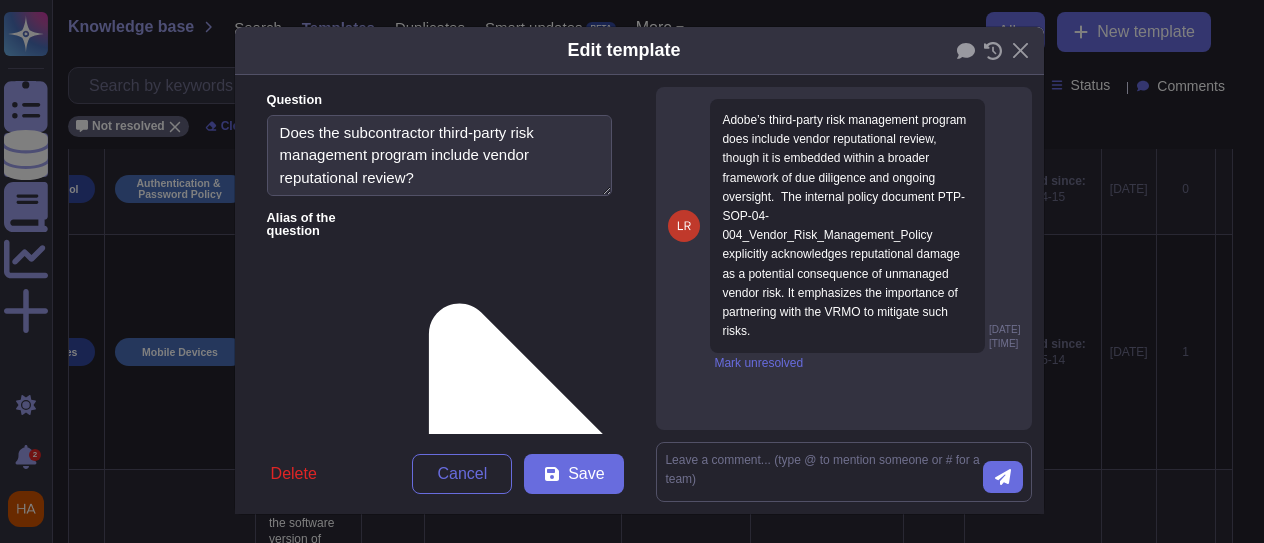 click on "From custom date [DATE] Next expiration date: [DATE] [DATE] [TIME] Mark unresolved" at bounding box center [632, 271] 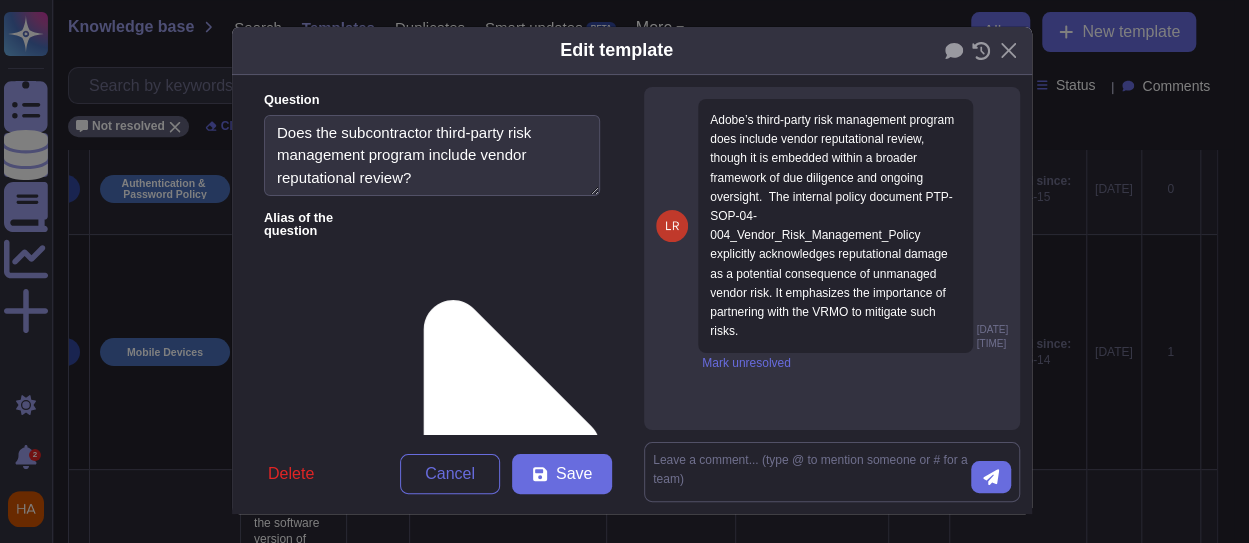 scroll, scrollTop: 0, scrollLeft: 132, axis: horizontal 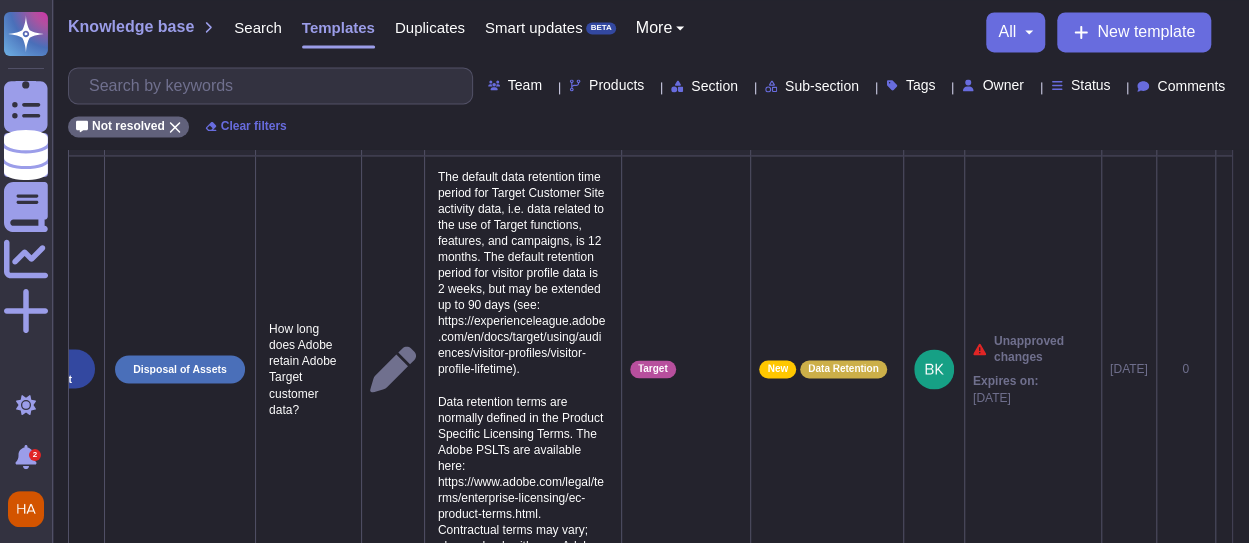 click 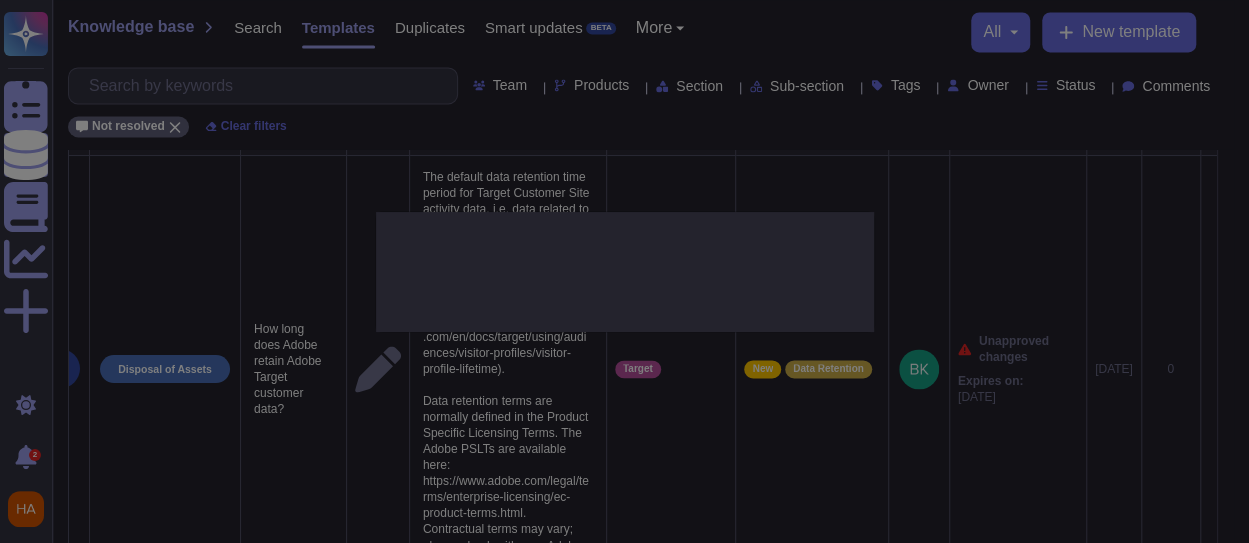 type on "What Certification/ third party security attestation does your organization possess?: HIPAA," 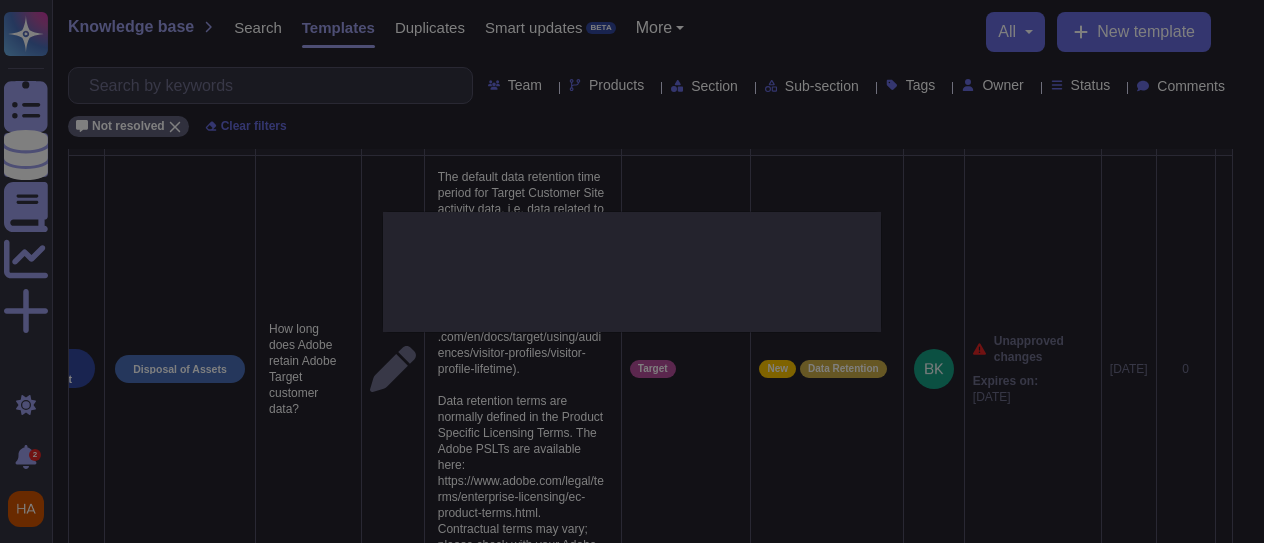 scroll, scrollTop: 0, scrollLeft: 147, axis: horizontal 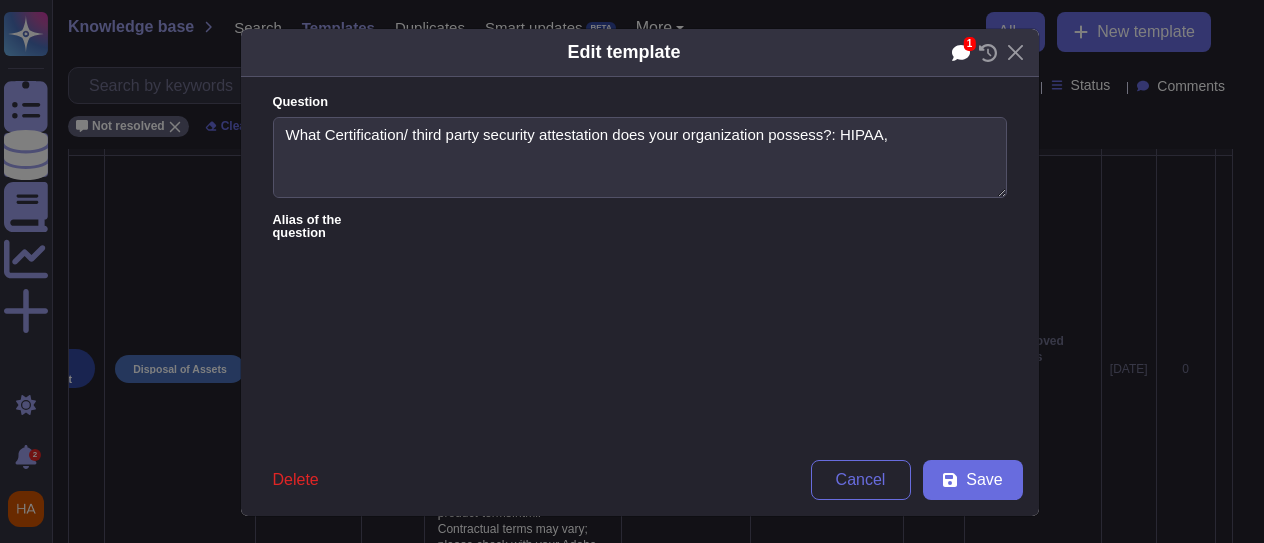 click 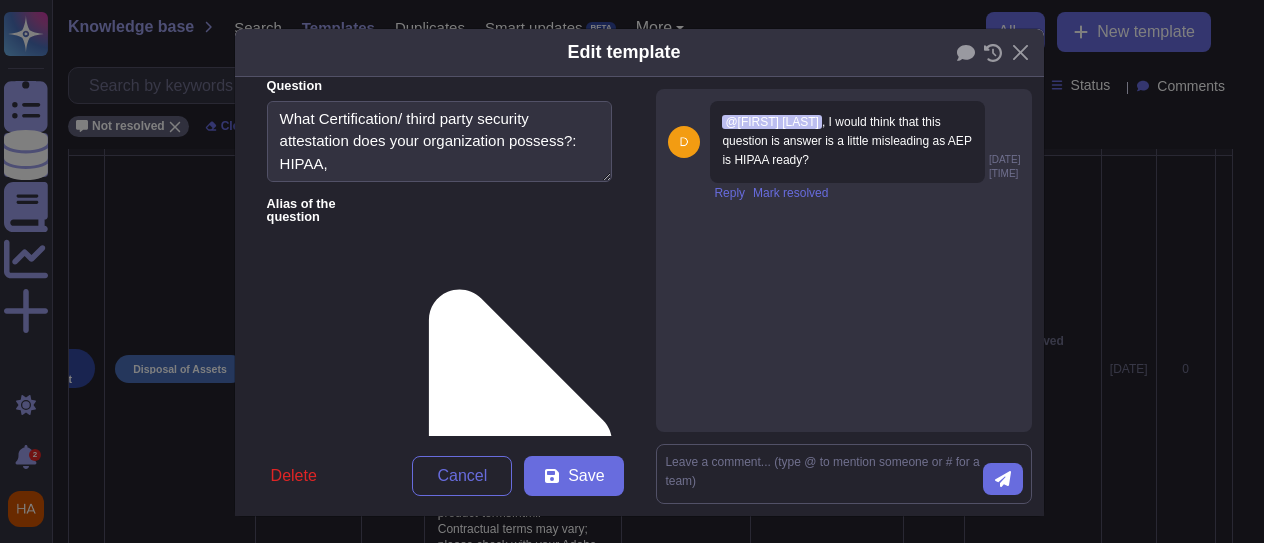 scroll, scrollTop: 0, scrollLeft: 0, axis: both 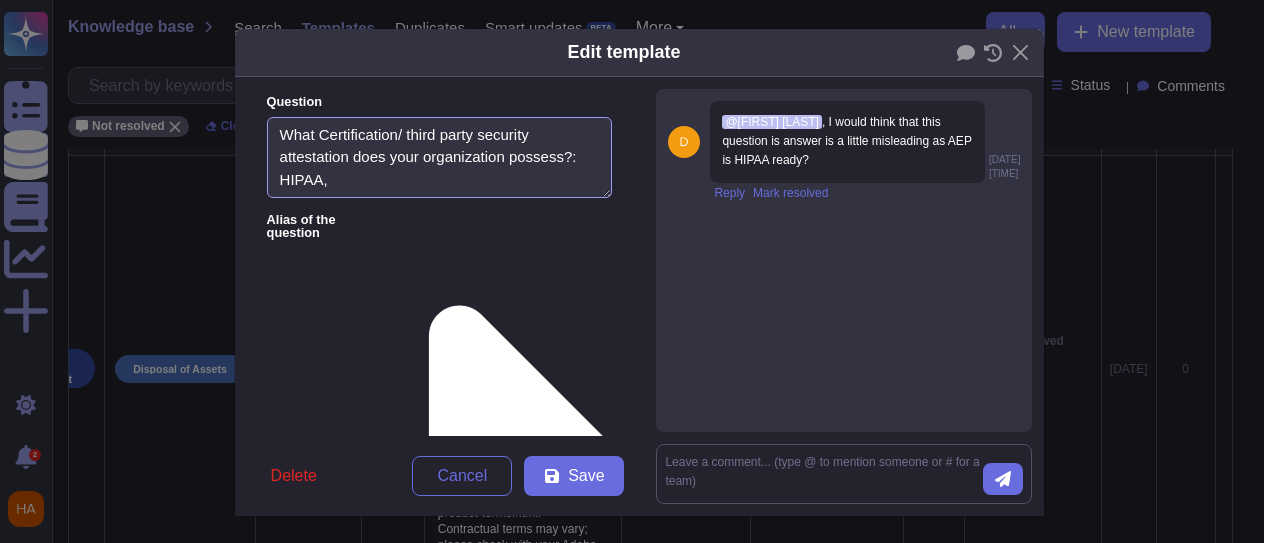 click on "What Certification/ third party security attestation does your organization possess?: HIPAA," at bounding box center [440, 158] 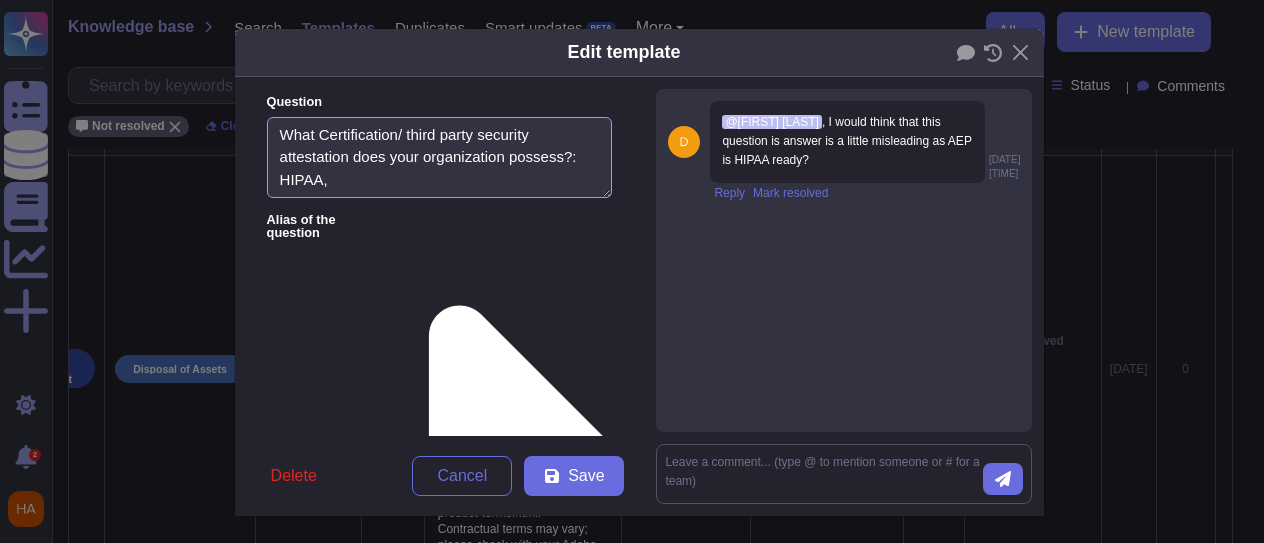 scroll, scrollTop: 112, scrollLeft: 0, axis: vertical 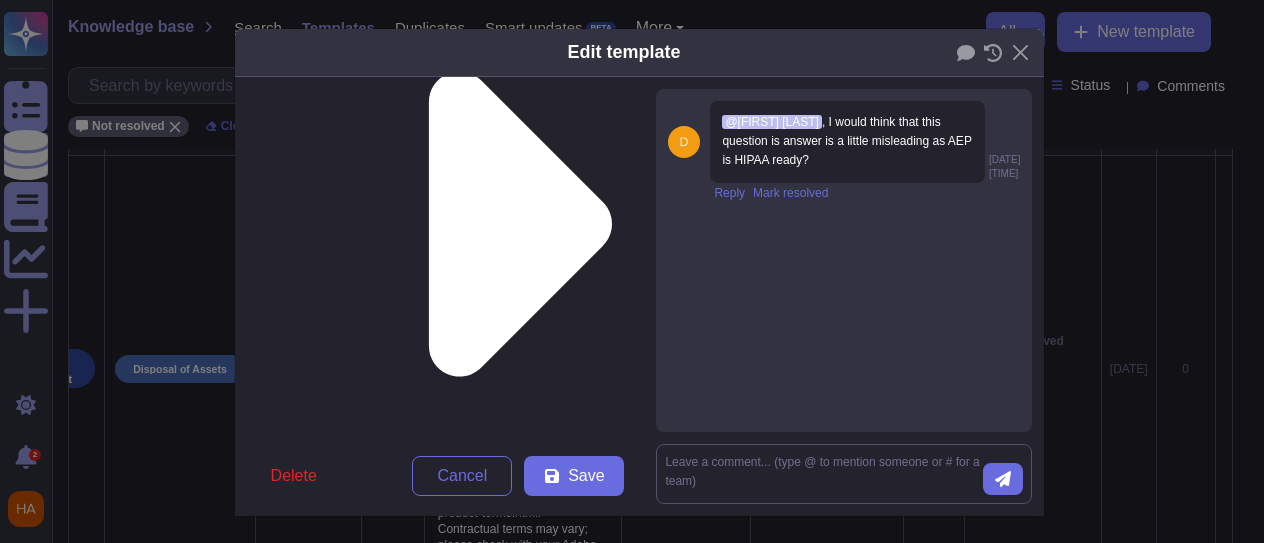 click on "https://www.adobe.com/trust/compliance/compliance-list.html [FIRST] [LAST] [DATE] [TIME] Reply Mark resolved" at bounding box center (632, 271) 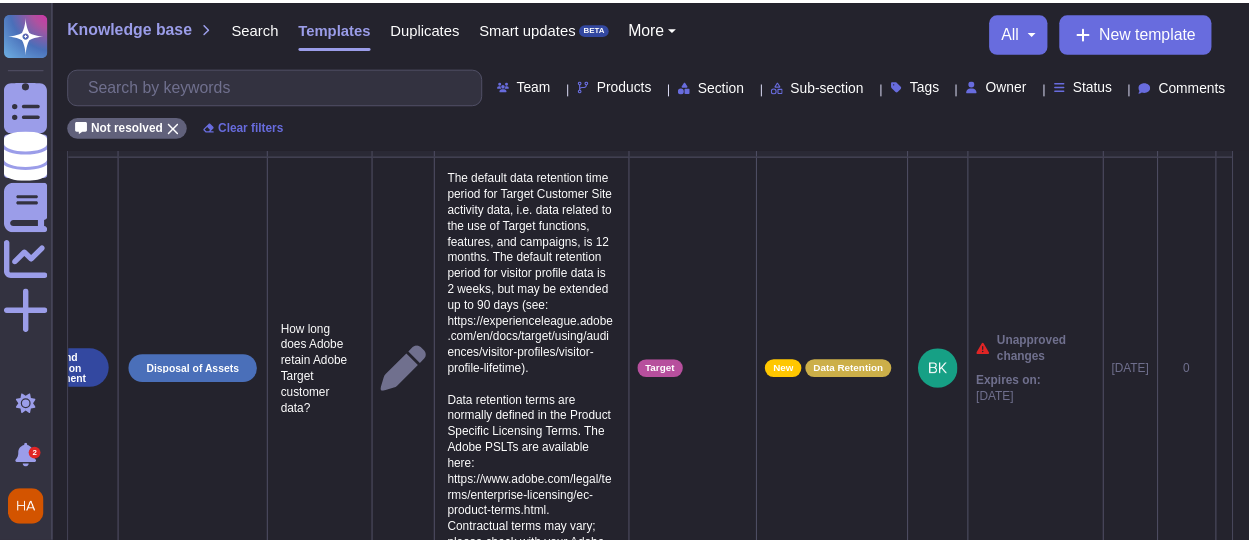 scroll, scrollTop: 0, scrollLeft: 132, axis: horizontal 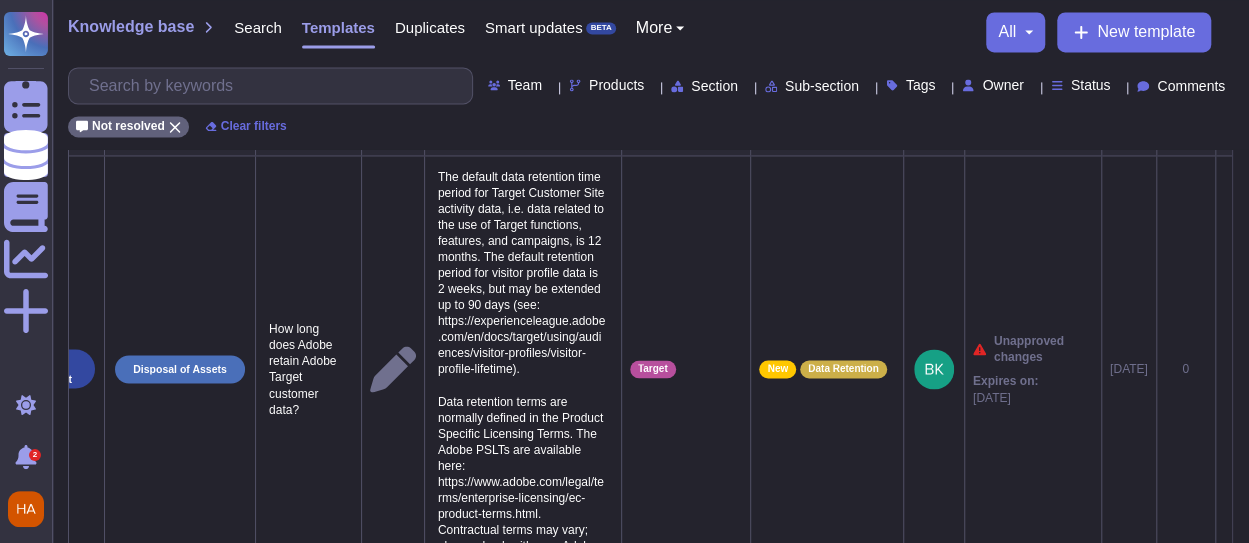 click on "Knowledge base Search Templates Duplicates Smart updates BETA More all New template Team Products Section Sub-section Tags Owner Status Comments Not resolved Clear filters" at bounding box center (650, 74) 